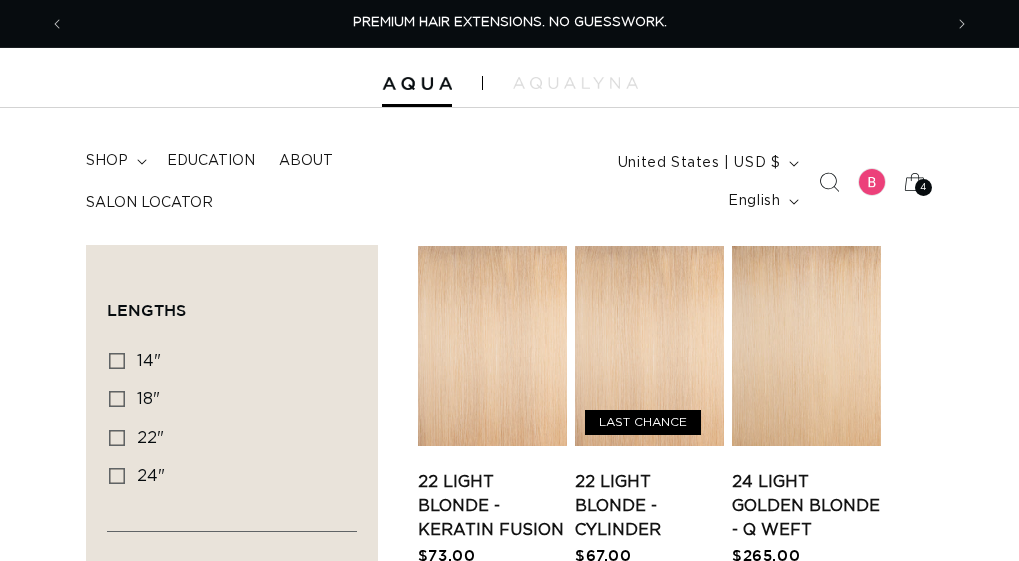scroll, scrollTop: 0, scrollLeft: 0, axis: both 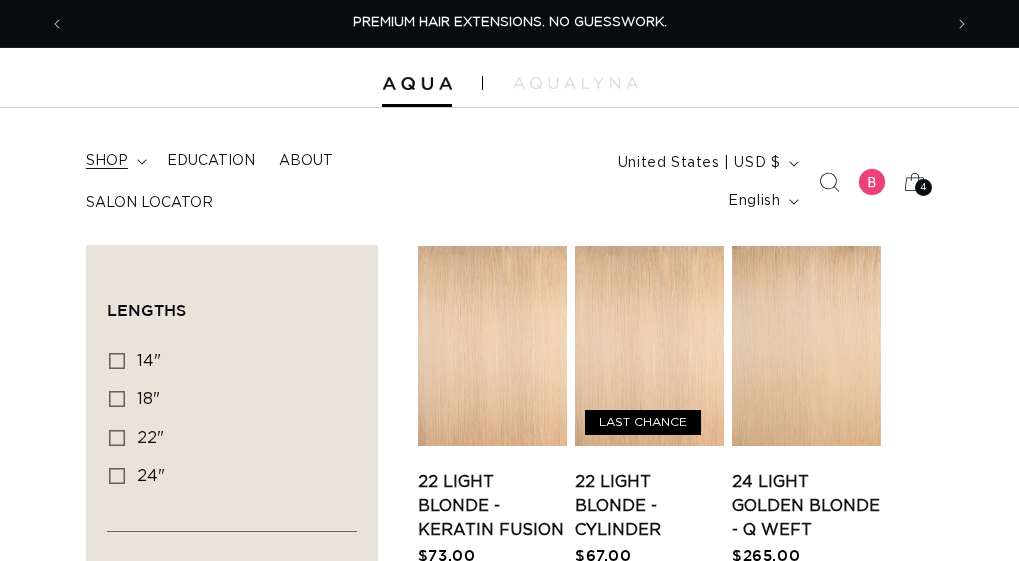 click on "shop" at bounding box center (107, 161) 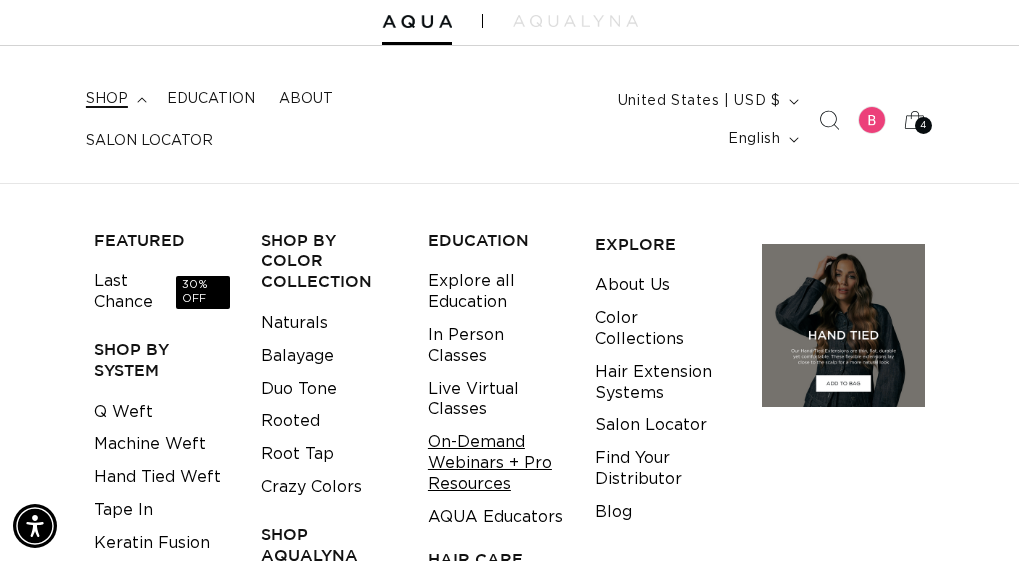 scroll, scrollTop: 200, scrollLeft: 0, axis: vertical 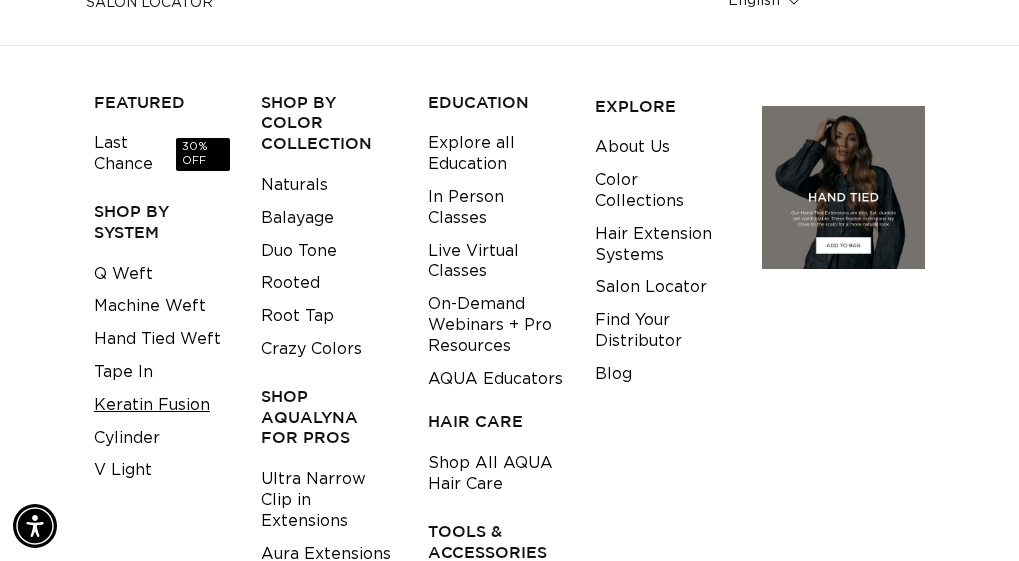 click on "Keratin Fusion" at bounding box center [152, 405] 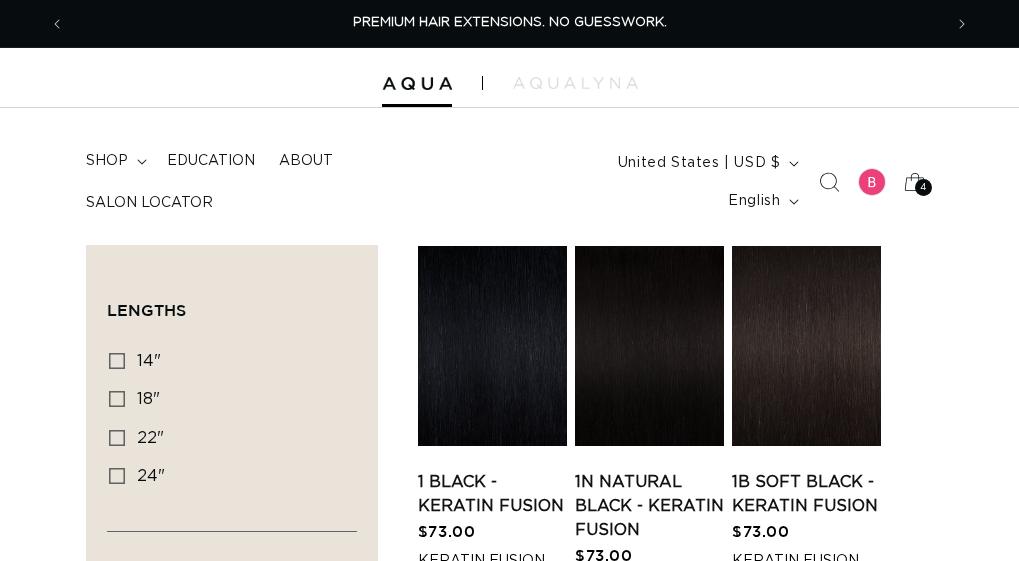 scroll, scrollTop: 0, scrollLeft: 0, axis: both 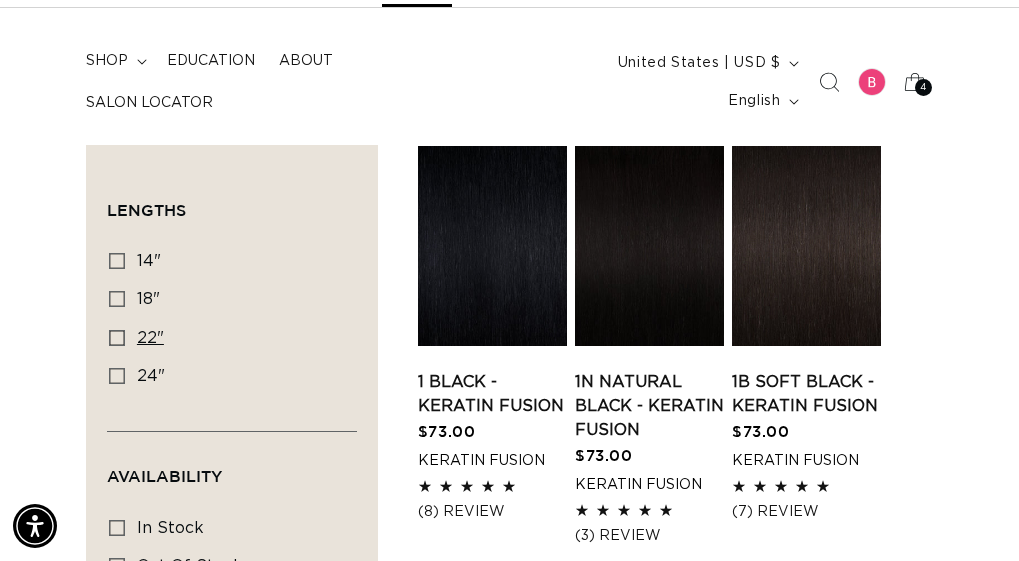 click 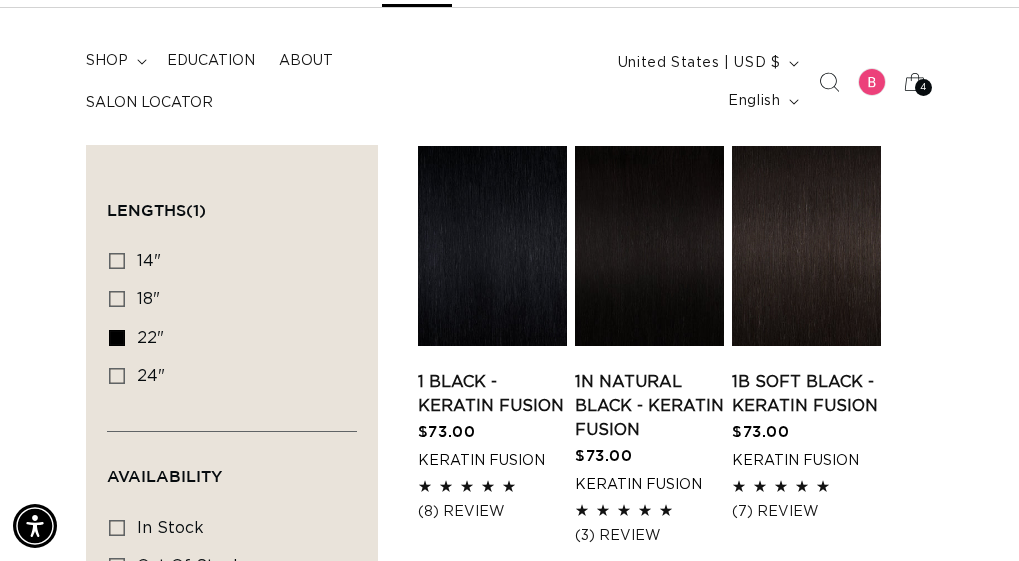 scroll, scrollTop: 0, scrollLeft: 0, axis: both 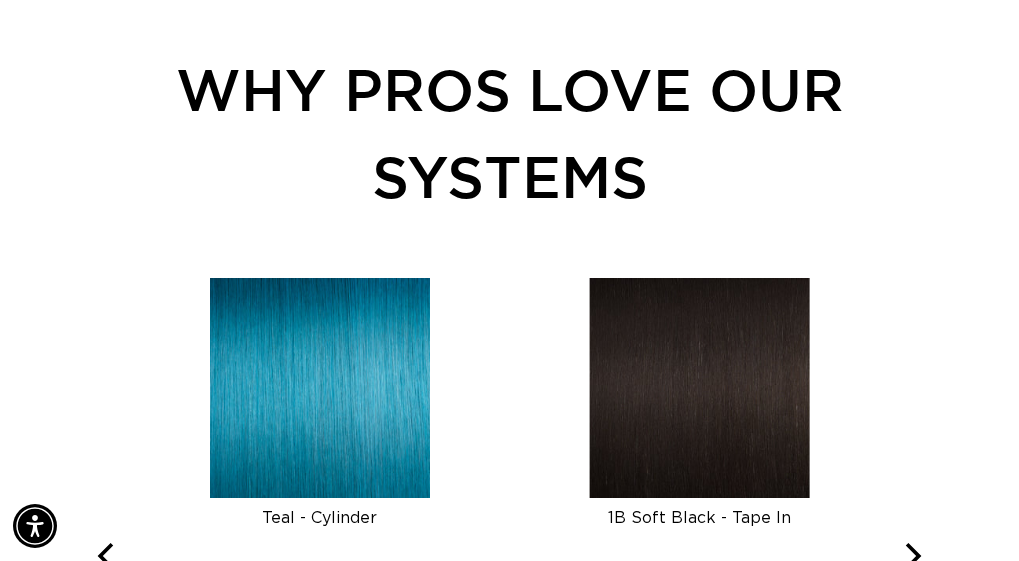 click on "2" at bounding box center [649, -100] 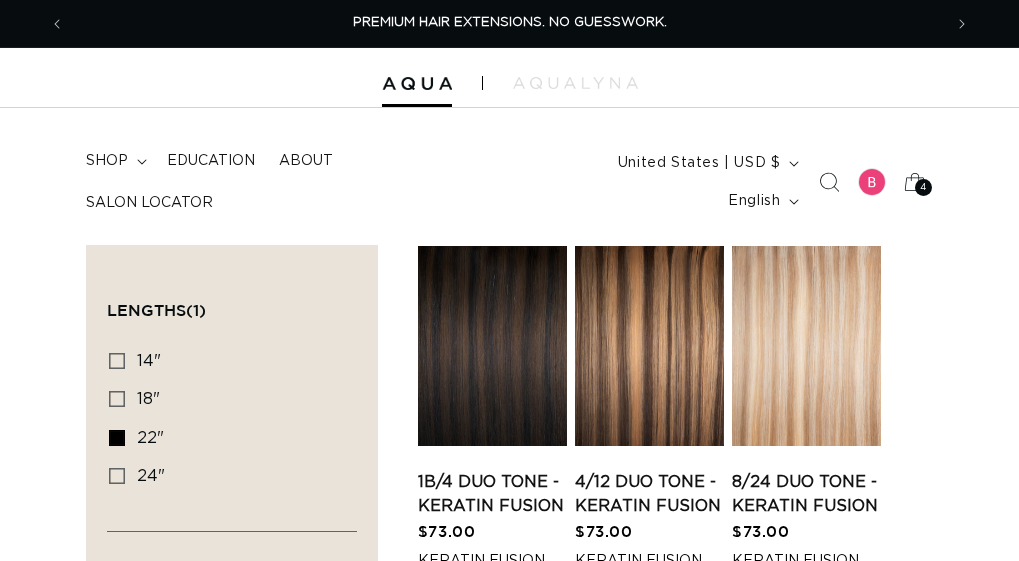 scroll, scrollTop: 0, scrollLeft: 0, axis: both 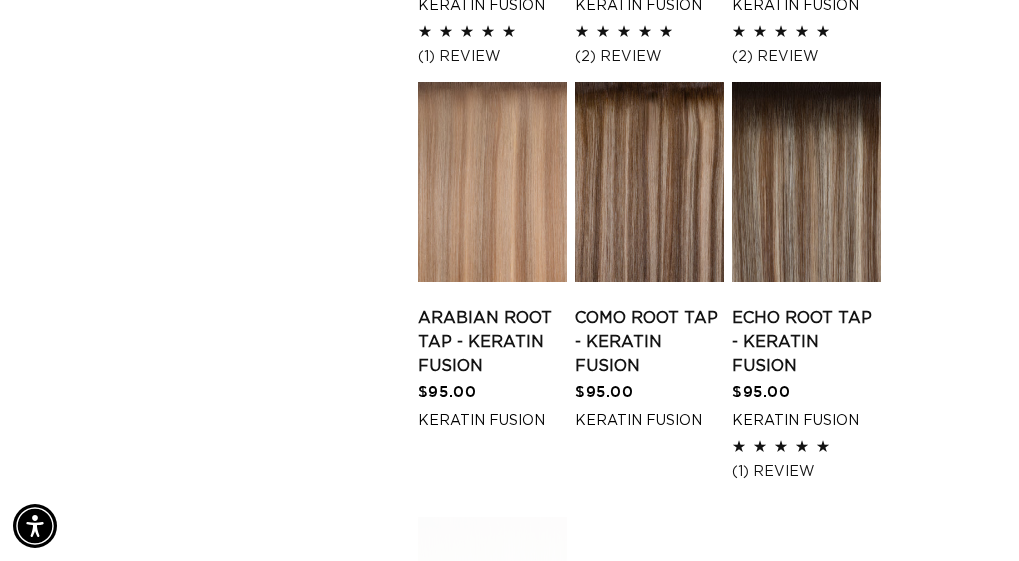 click on "Arctic Rooted - Keratin Fusion" at bounding box center (806, -73) 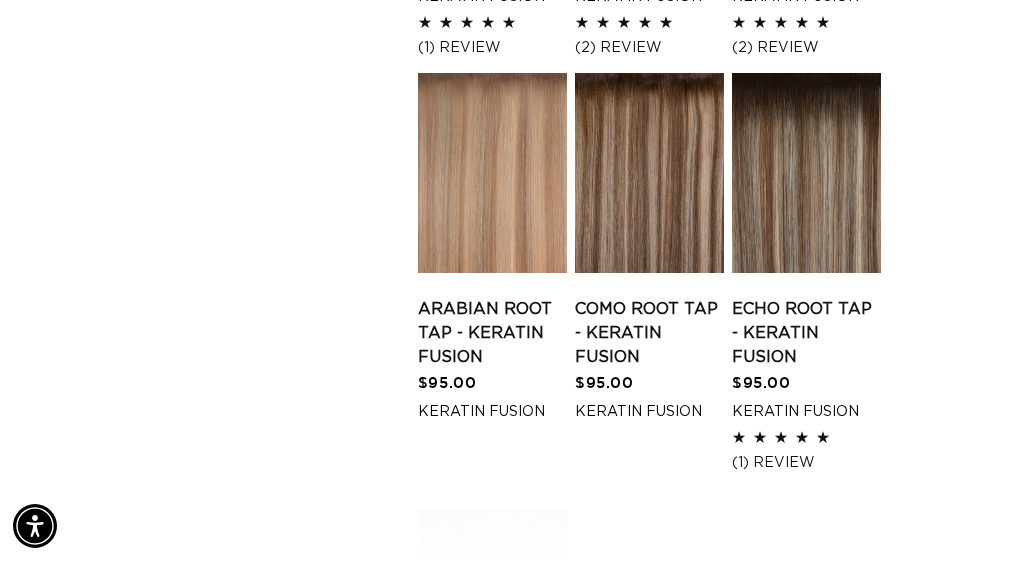 scroll, scrollTop: 0, scrollLeft: 877, axis: horizontal 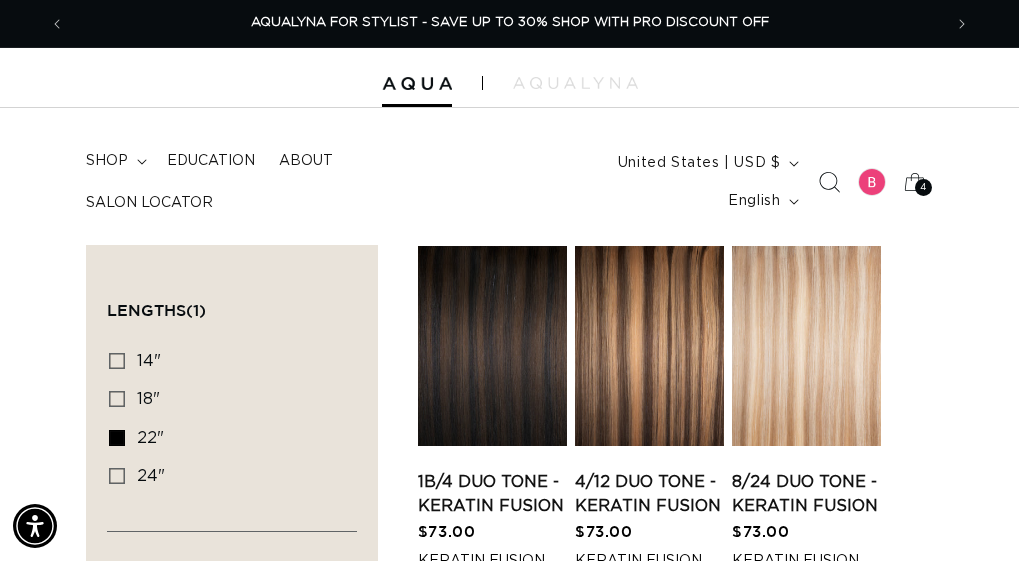 click 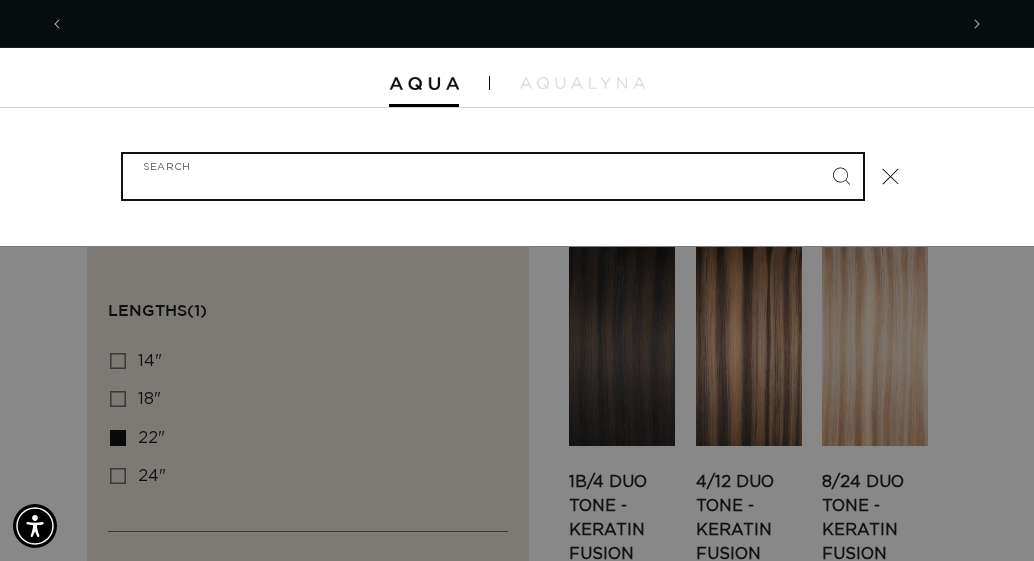 type on "a" 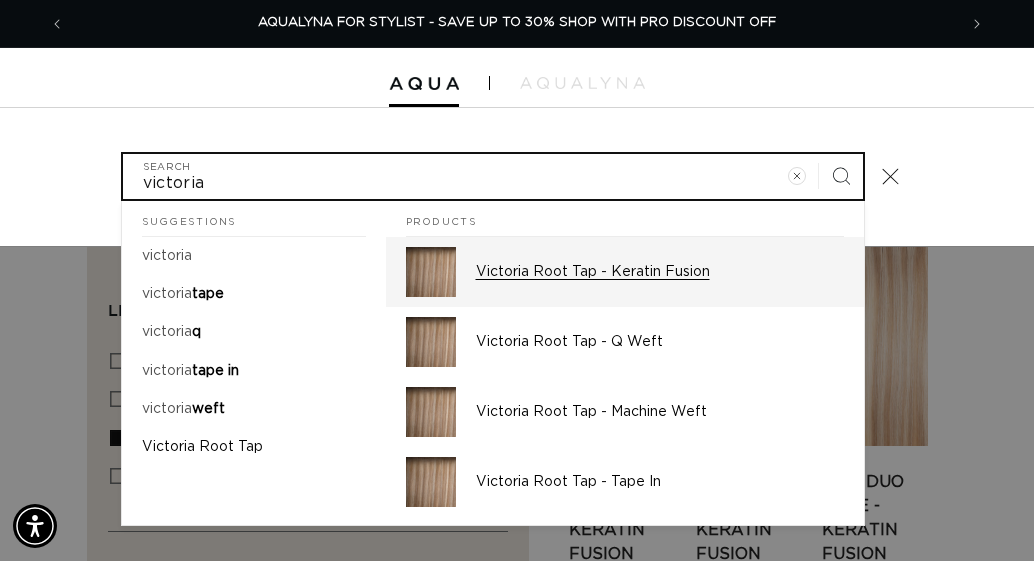 type on "victoria" 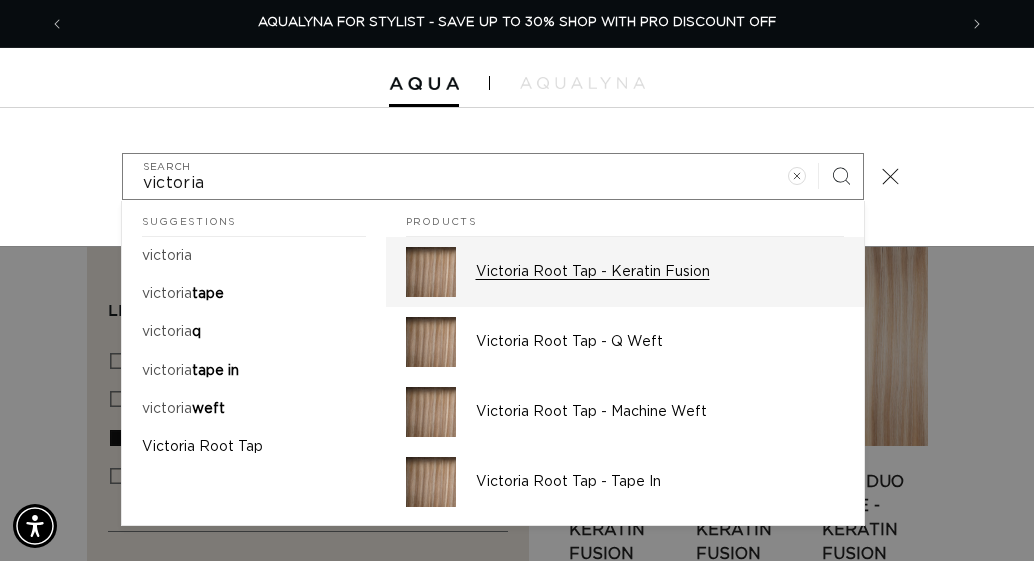 click on "Victoria Root Tap - Keratin Fusion" at bounding box center [660, 272] 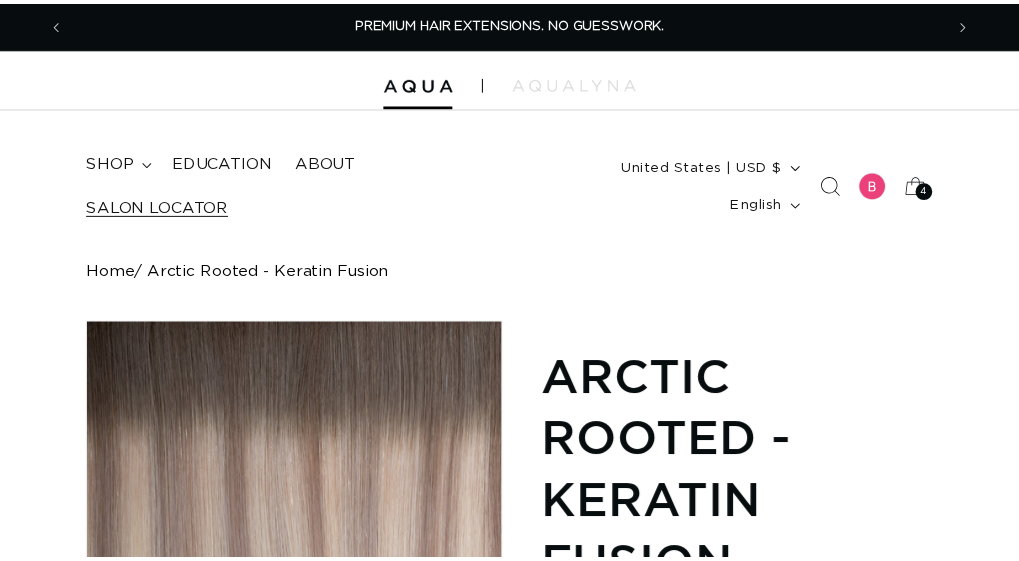 scroll, scrollTop: 0, scrollLeft: 0, axis: both 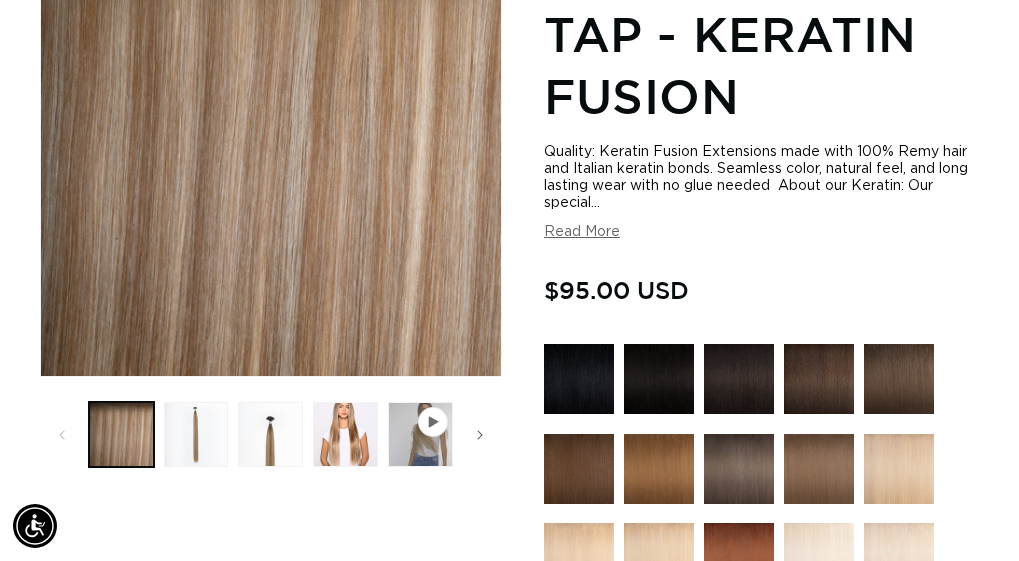 click 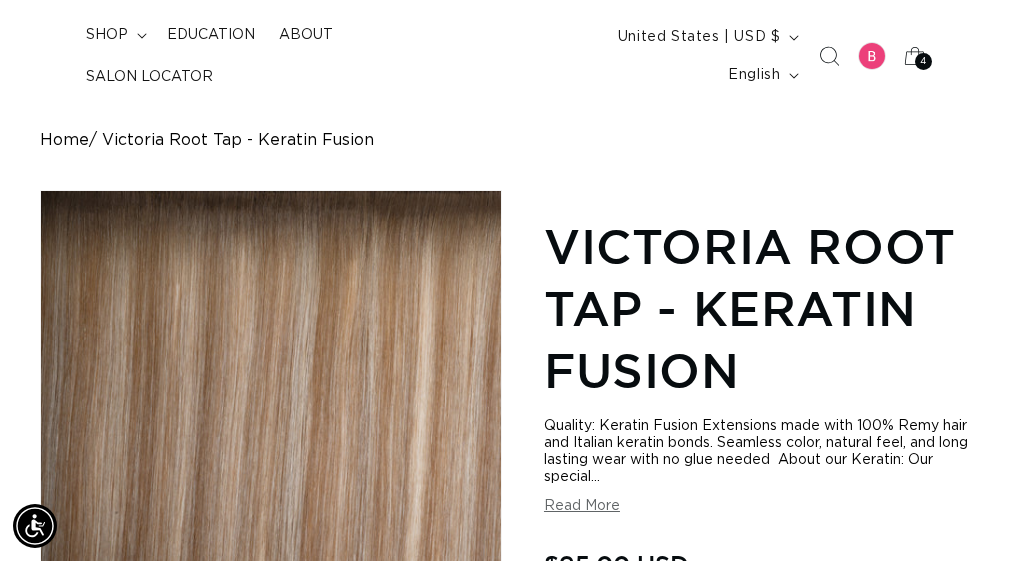 scroll, scrollTop: 0, scrollLeft: 0, axis: both 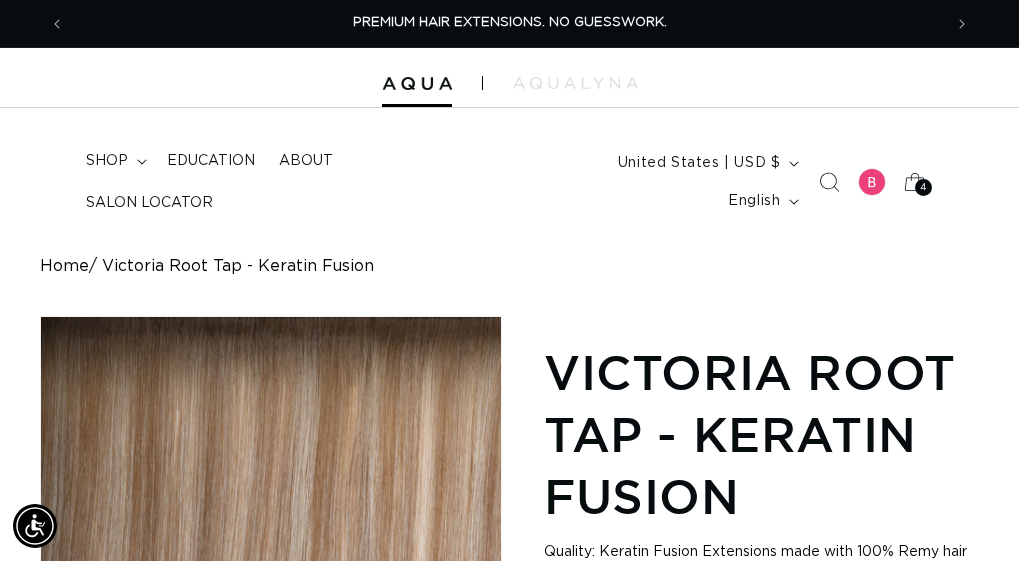 click at bounding box center (509, 78) 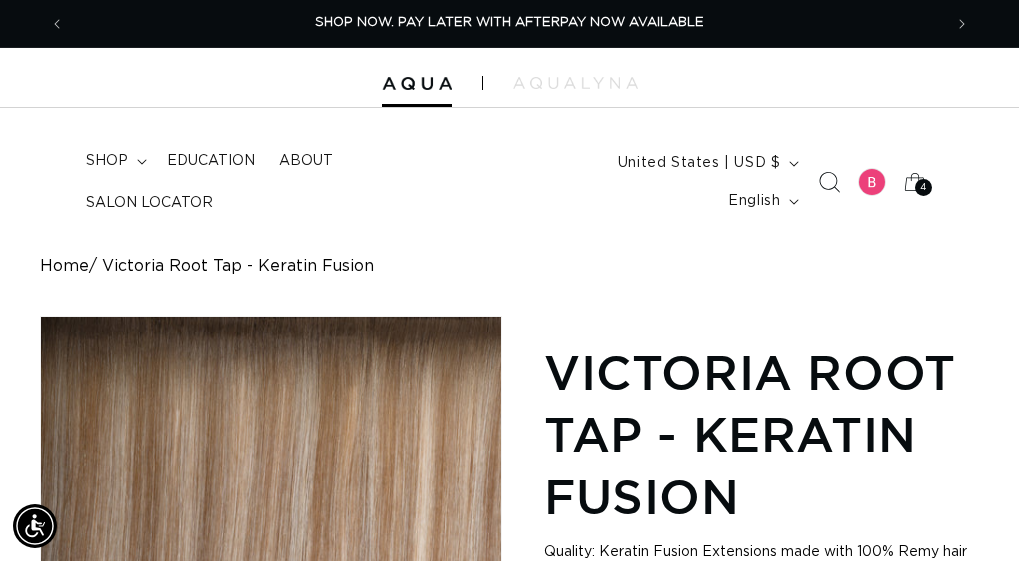 click 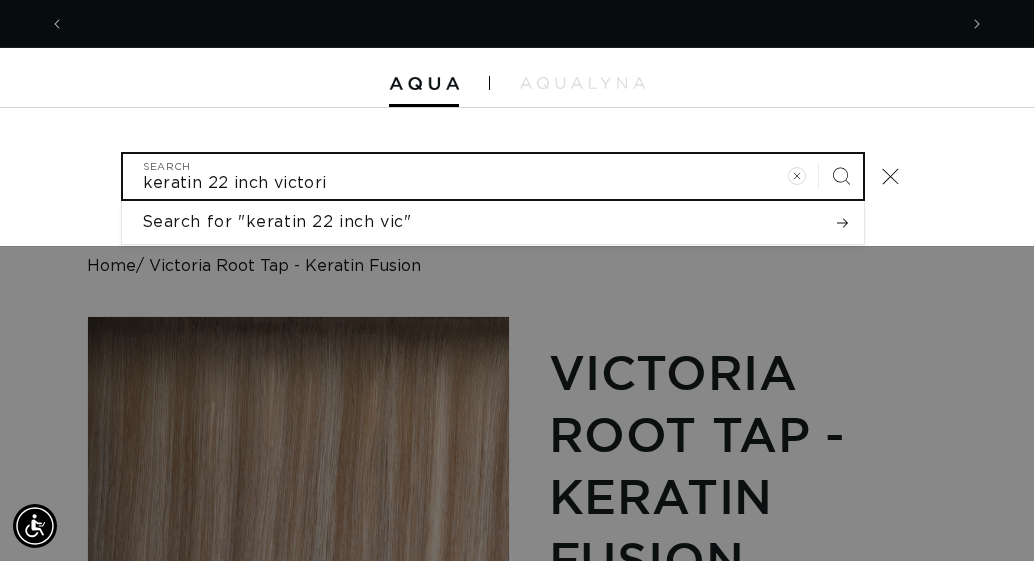 scroll, scrollTop: 0, scrollLeft: 0, axis: both 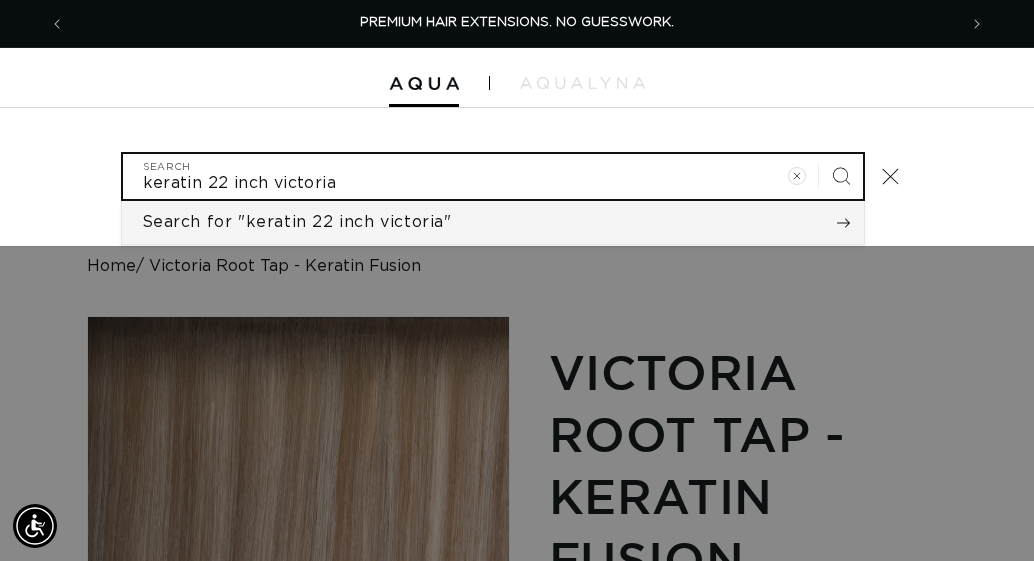 type on "keratin 22 inch victoria" 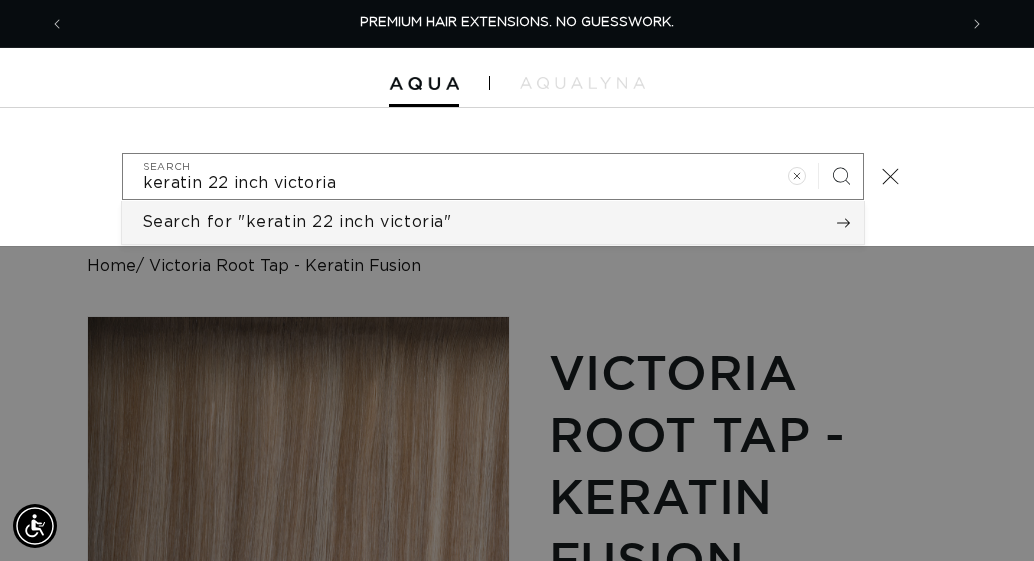 click on "Search for "keratin 22 inch victoria"" at bounding box center (297, 222) 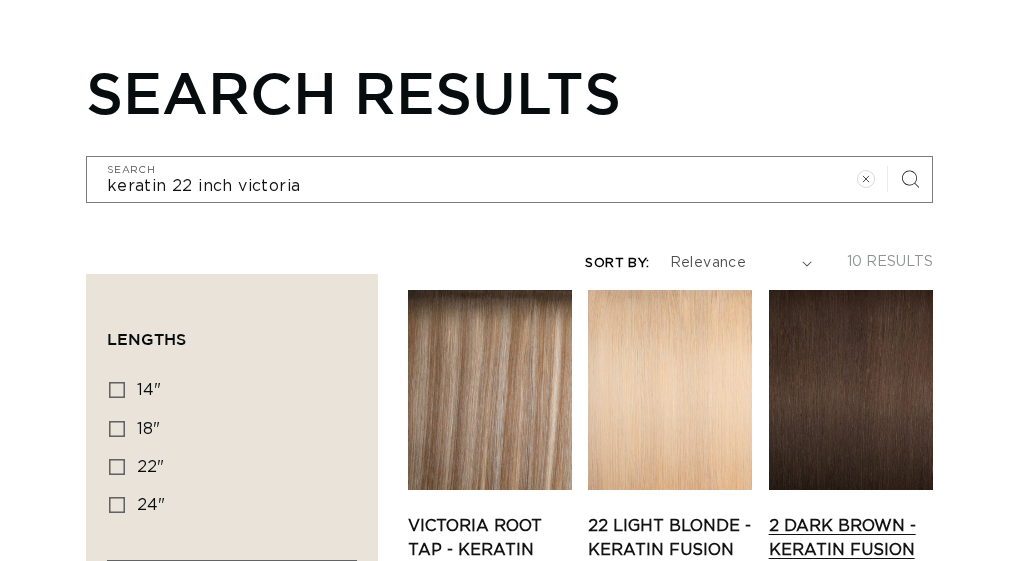 scroll, scrollTop: 300, scrollLeft: 0, axis: vertical 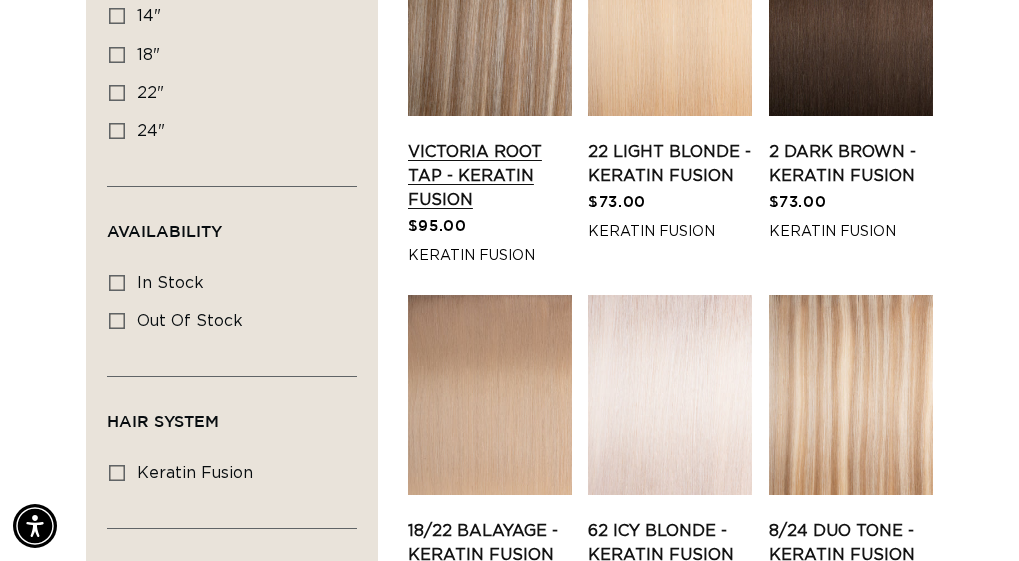click on "Victoria Root Tap - Keratin Fusion" at bounding box center [490, 176] 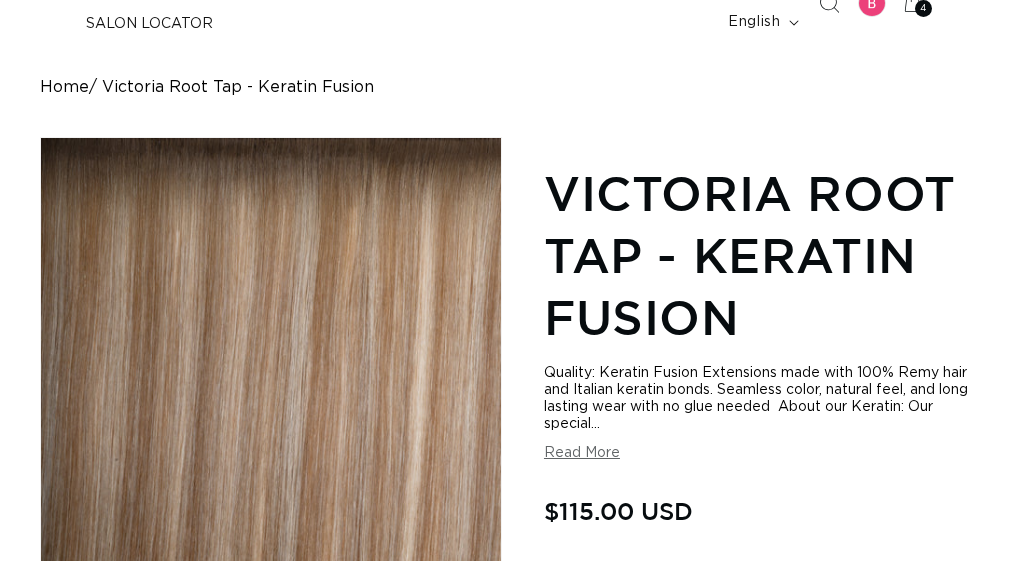 scroll, scrollTop: 409, scrollLeft: 0, axis: vertical 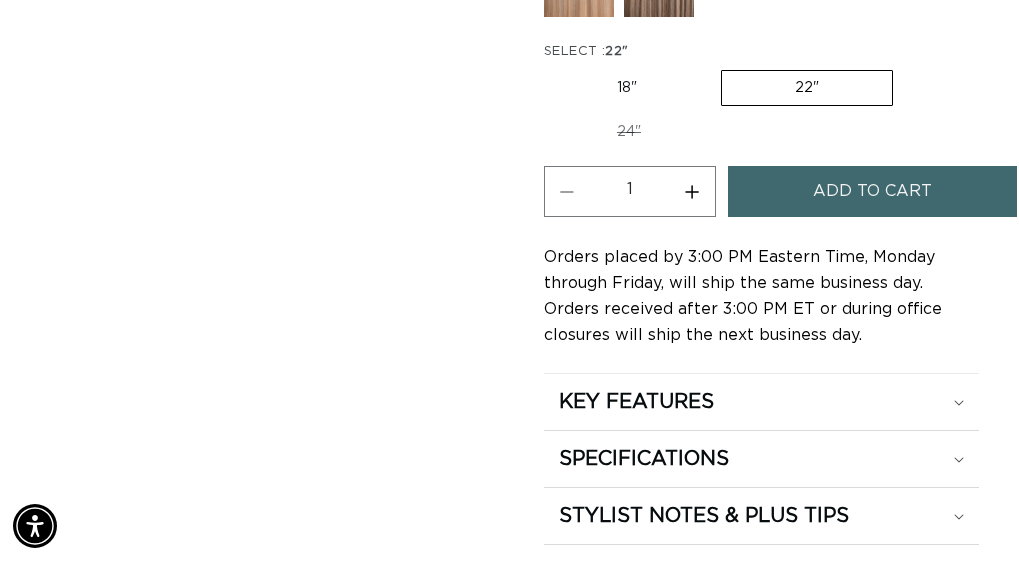 click on "22" Variant sold out or unavailable" at bounding box center [807, 88] 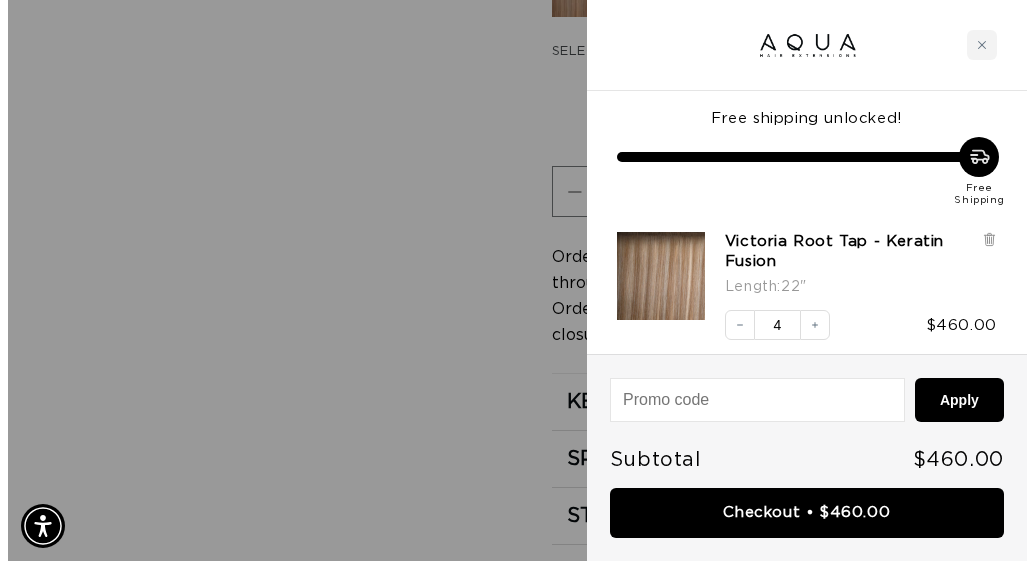 scroll, scrollTop: 1600, scrollLeft: 0, axis: vertical 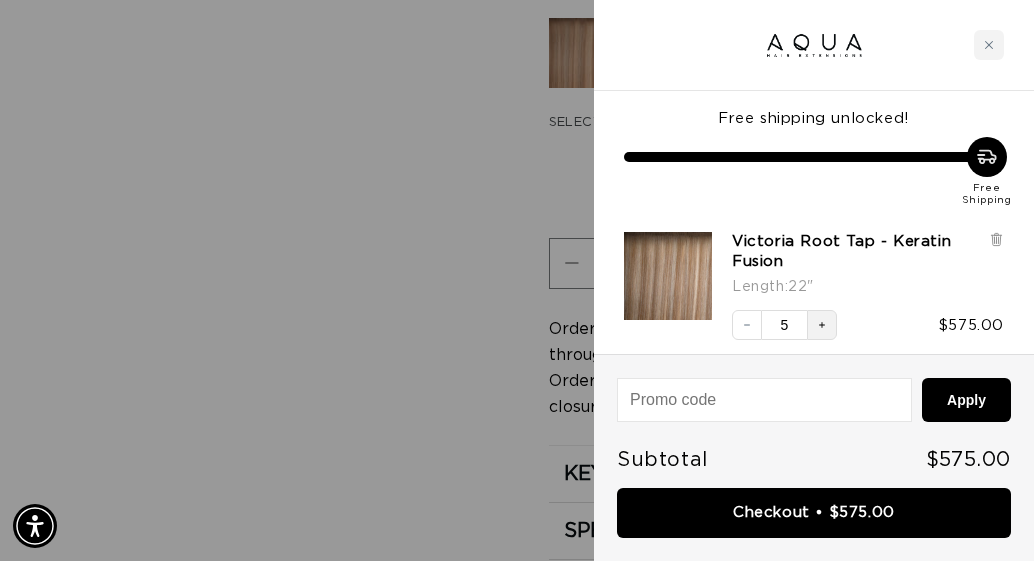 click on "Increase quantity" at bounding box center [822, 325] 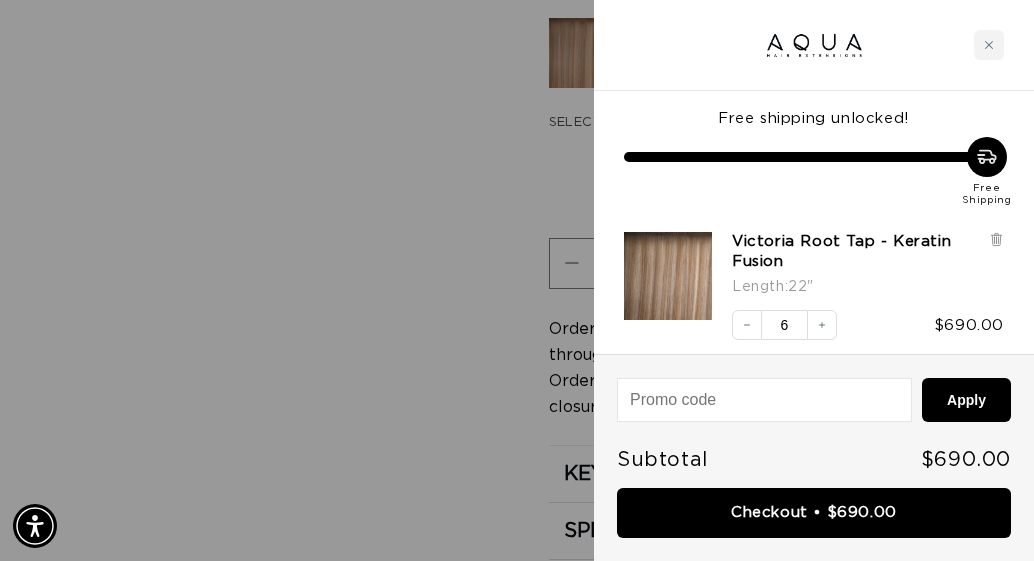 click on "Increase quantity" at bounding box center [822, 325] 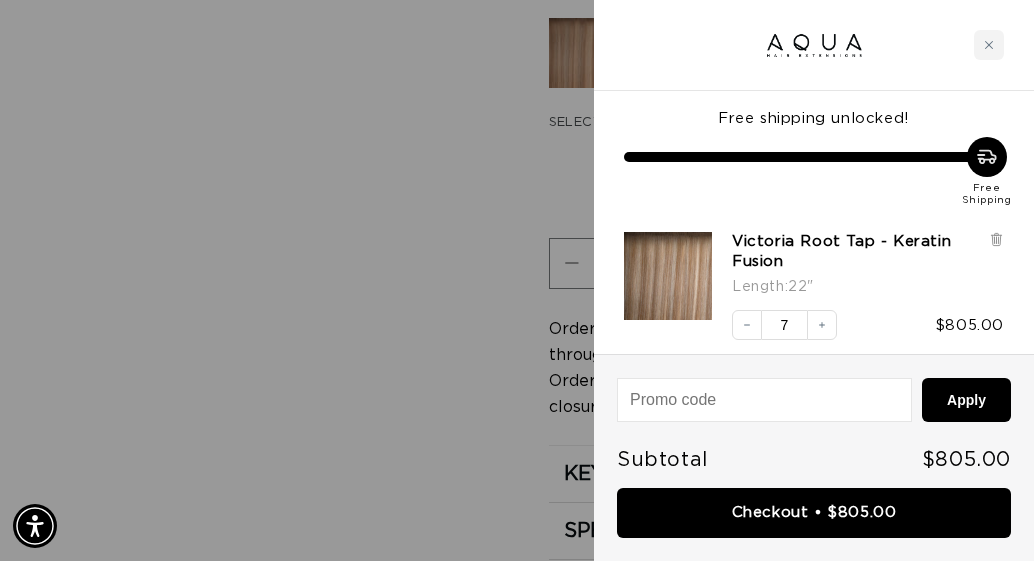 scroll, scrollTop: 0, scrollLeft: 1784, axis: horizontal 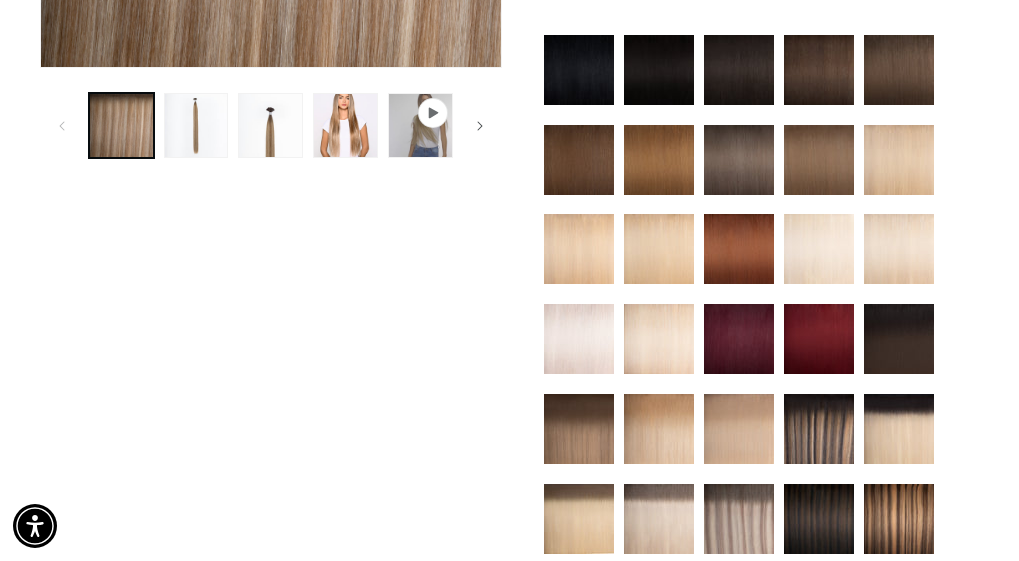 click at bounding box center [819, 70] 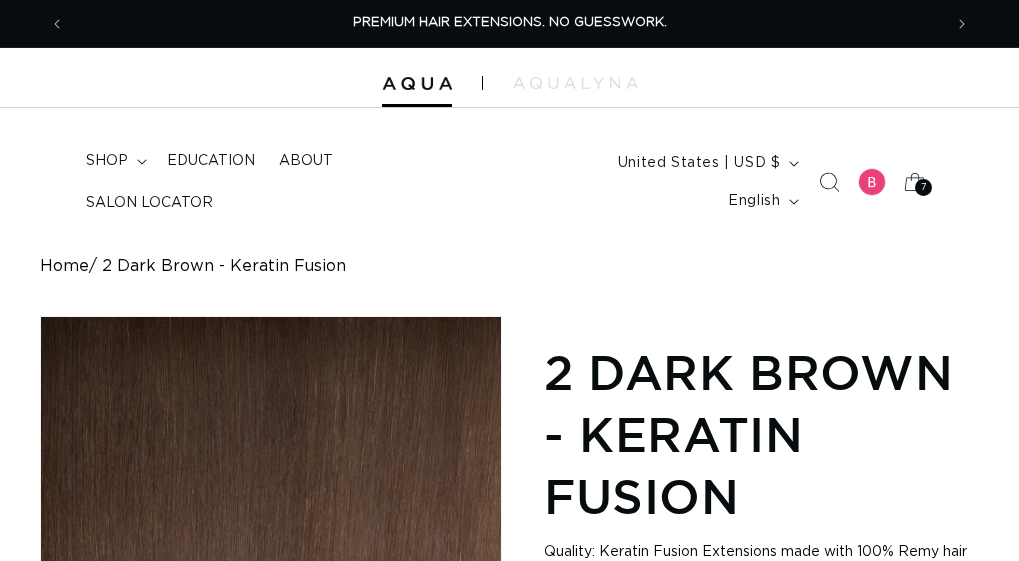 scroll, scrollTop: 0, scrollLeft: 0, axis: both 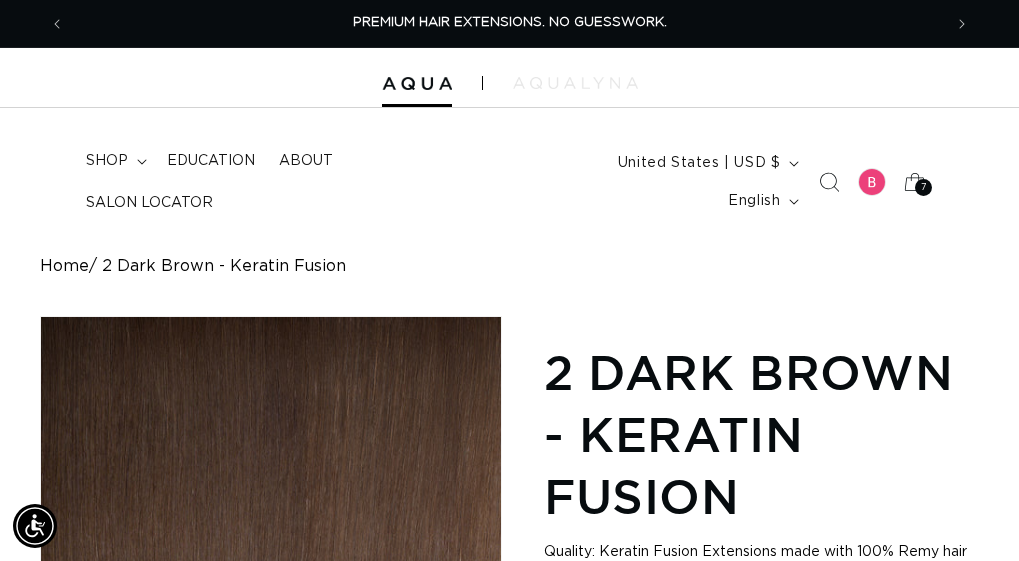 click at bounding box center (575, 83) 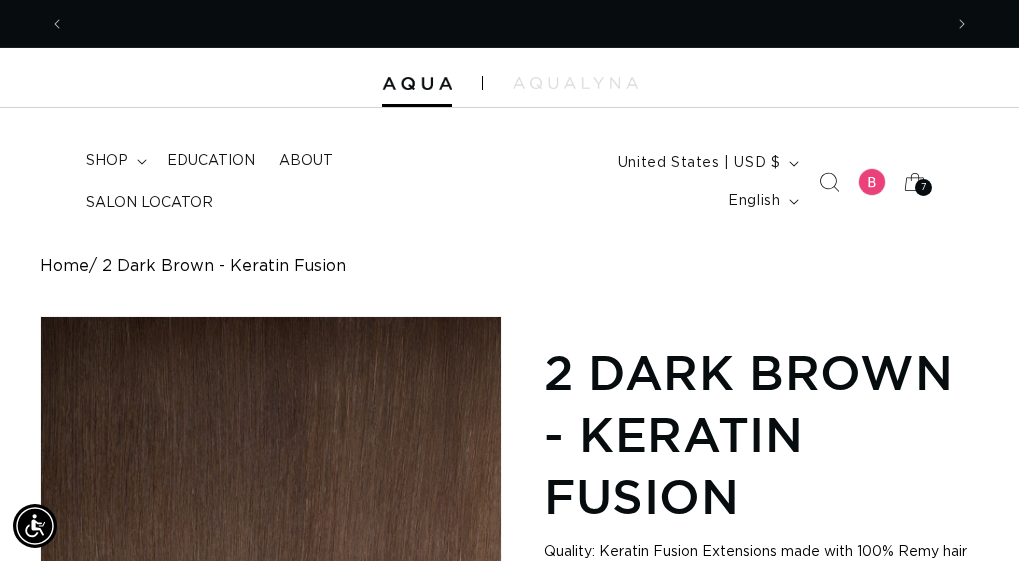 scroll, scrollTop: 0, scrollLeft: 0, axis: both 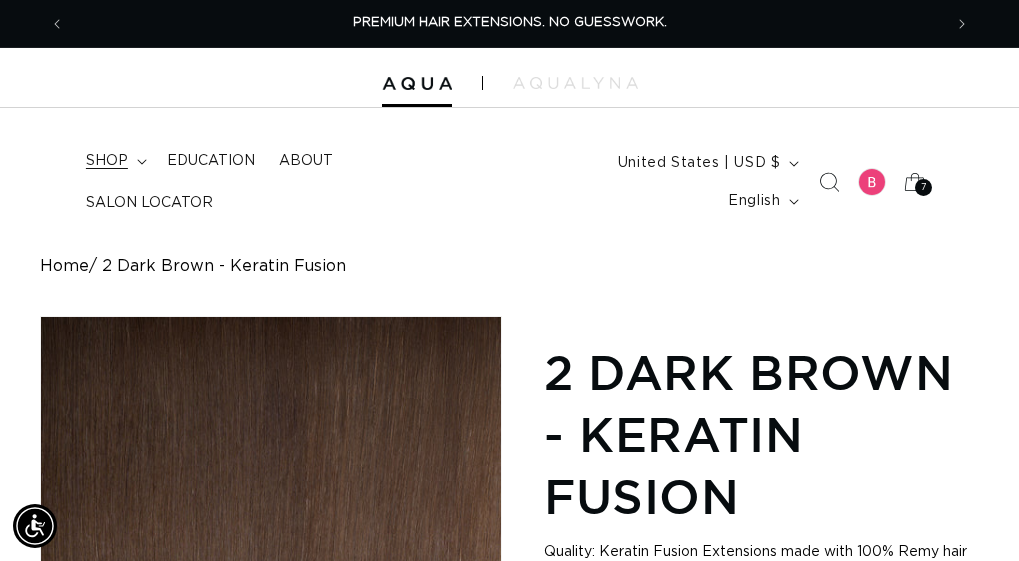 click on "shop" at bounding box center [107, 161] 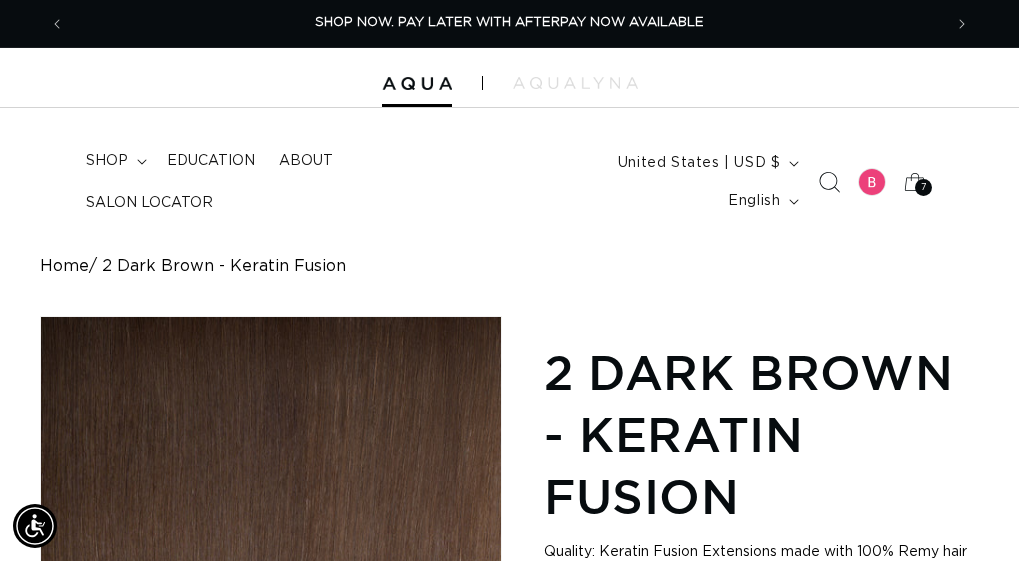 click 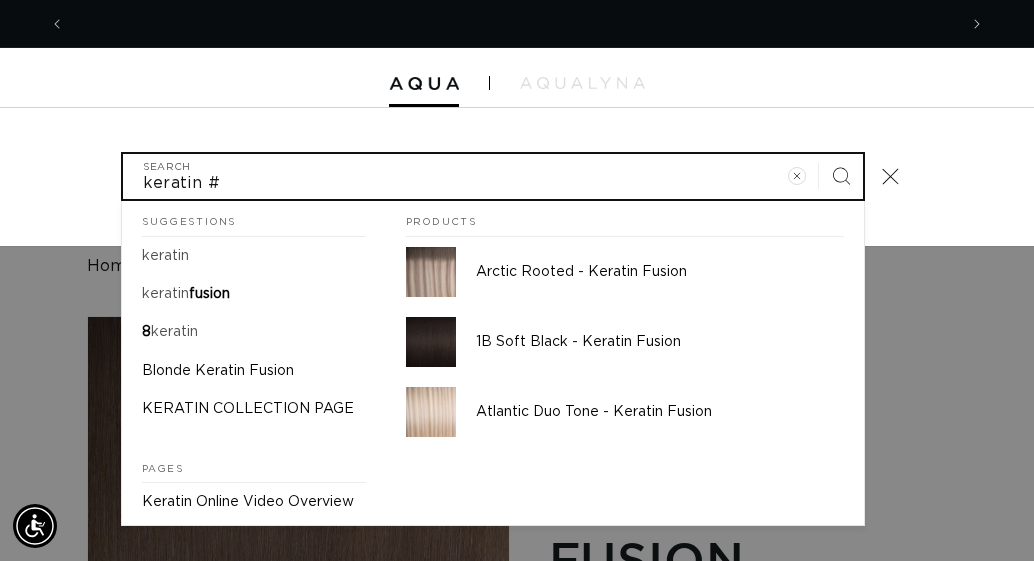 scroll, scrollTop: 0, scrollLeft: 892, axis: horizontal 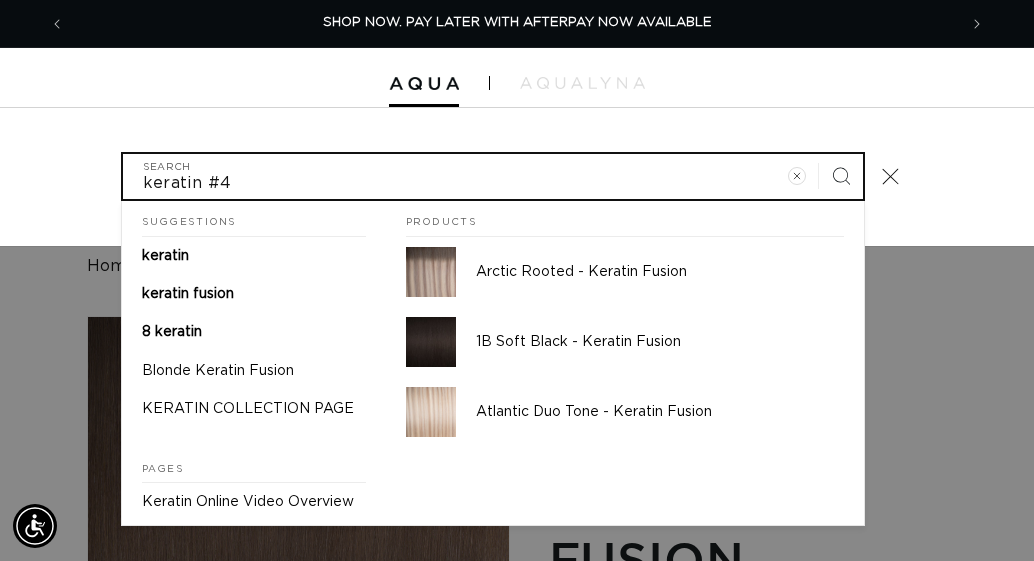 type on "keratin #4" 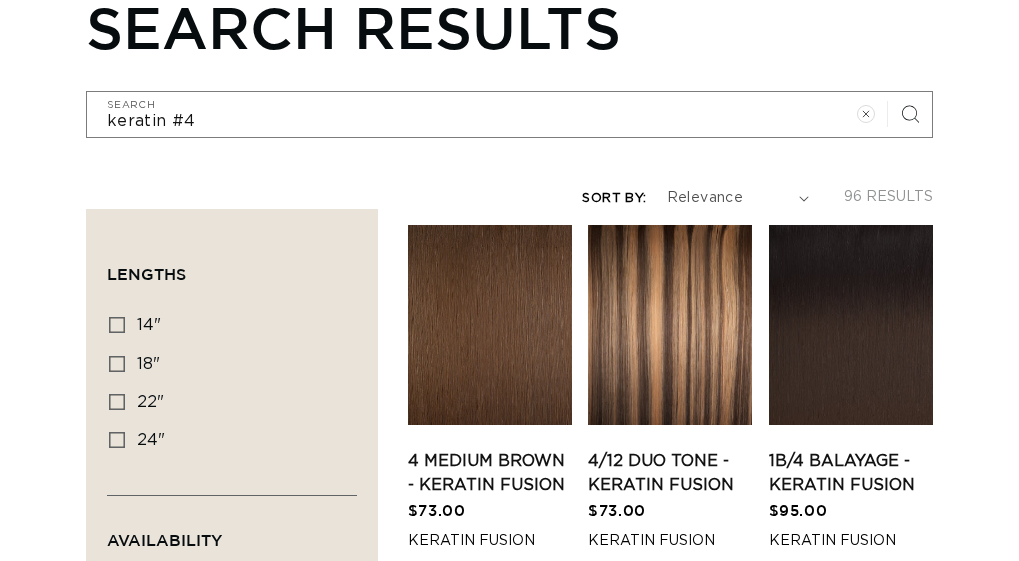 scroll, scrollTop: 300, scrollLeft: 0, axis: vertical 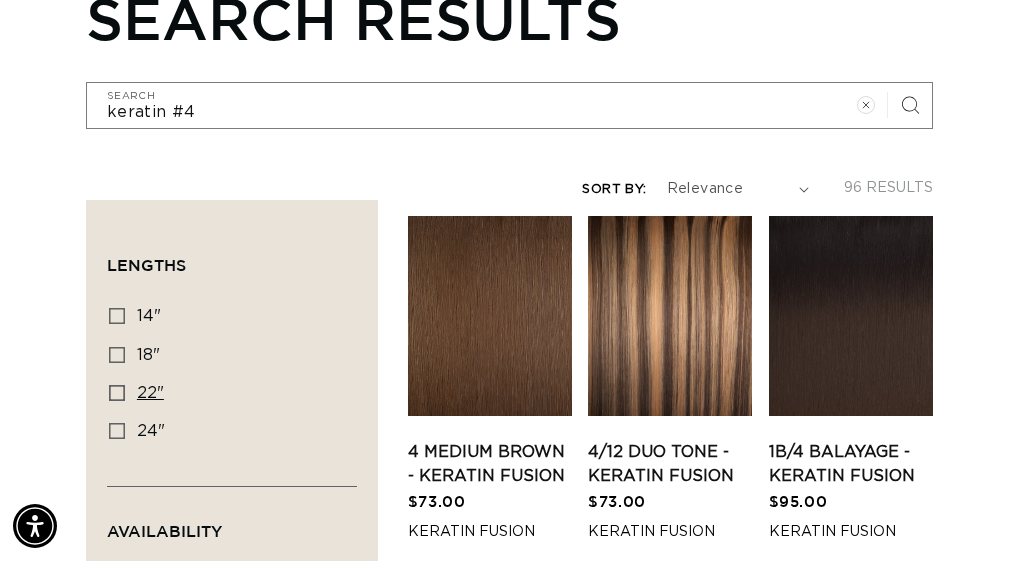 click 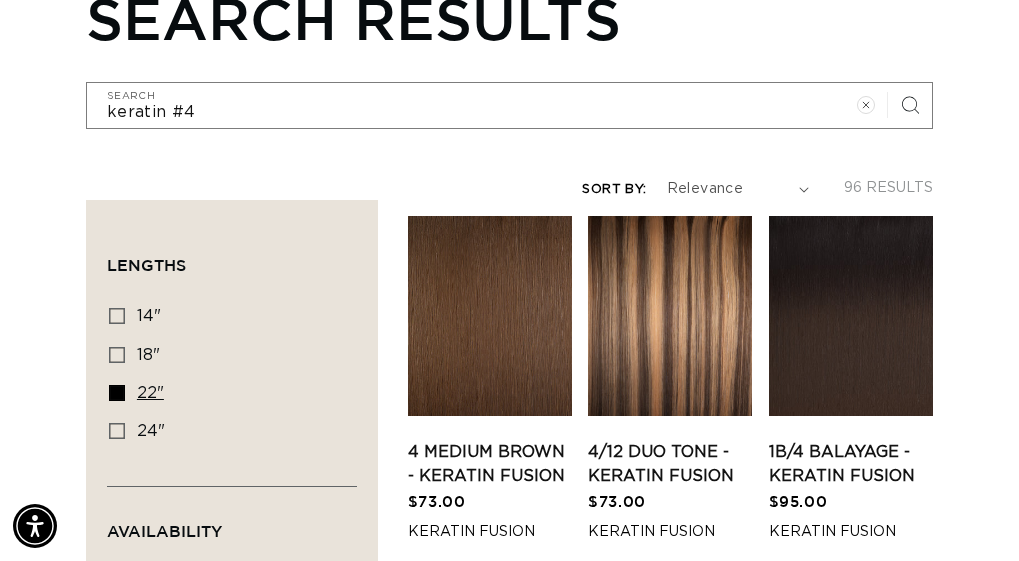 scroll, scrollTop: 0, scrollLeft: 1754, axis: horizontal 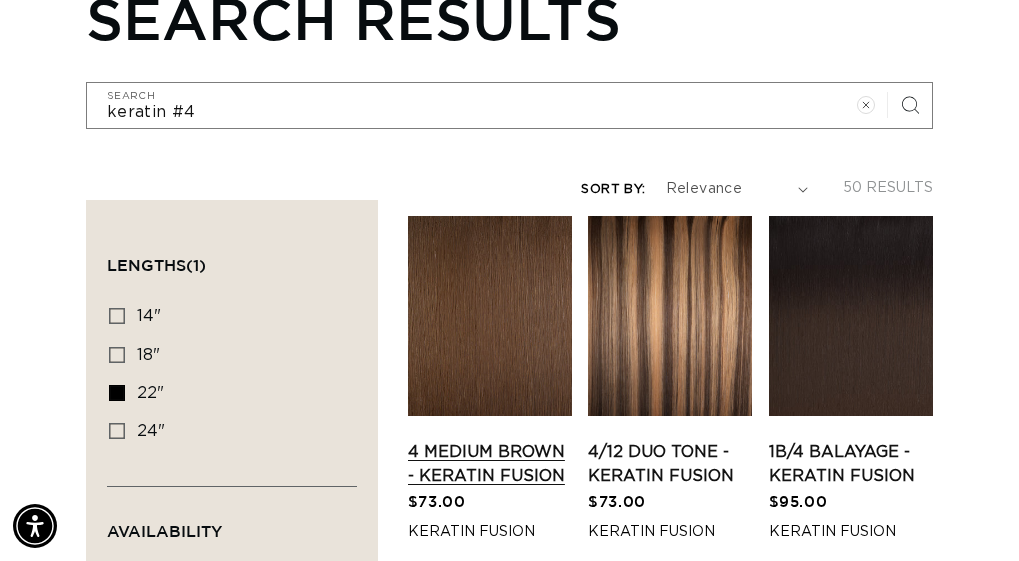 click on "4 Medium Brown - Keratin Fusion" at bounding box center [490, 464] 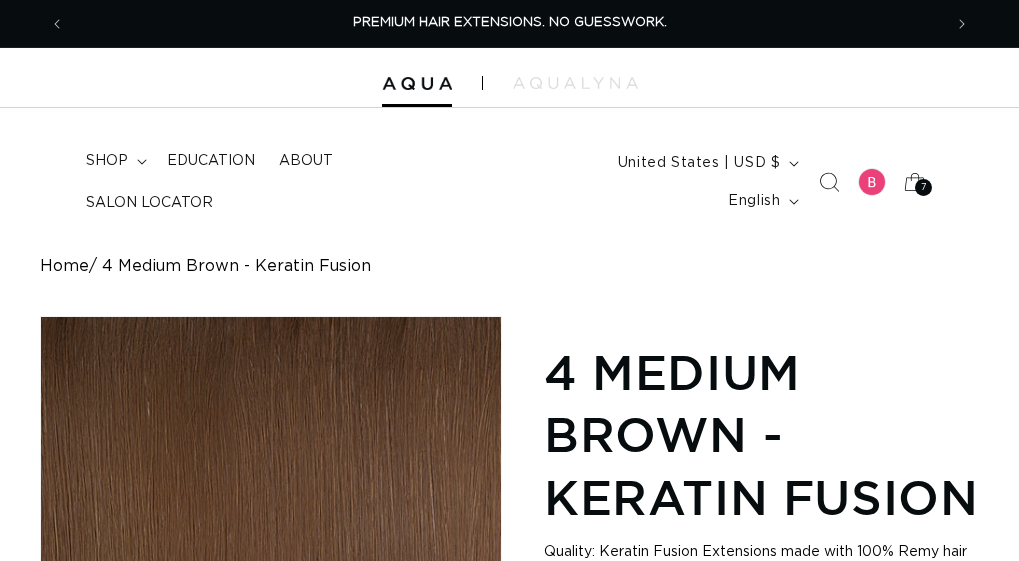 scroll, scrollTop: 0, scrollLeft: 0, axis: both 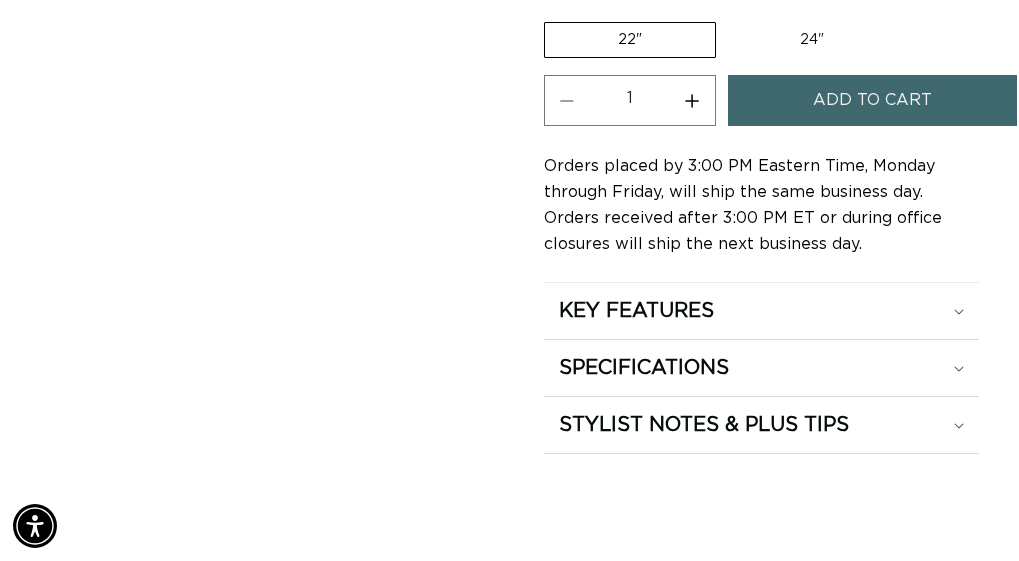 click on "22"" at bounding box center (616, -40) 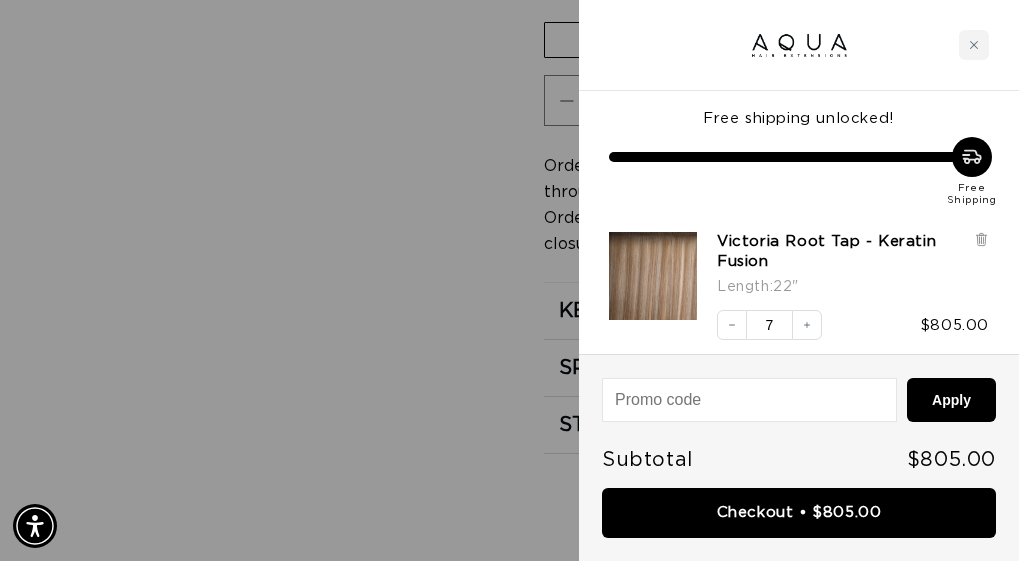 scroll, scrollTop: 0, scrollLeft: 0, axis: both 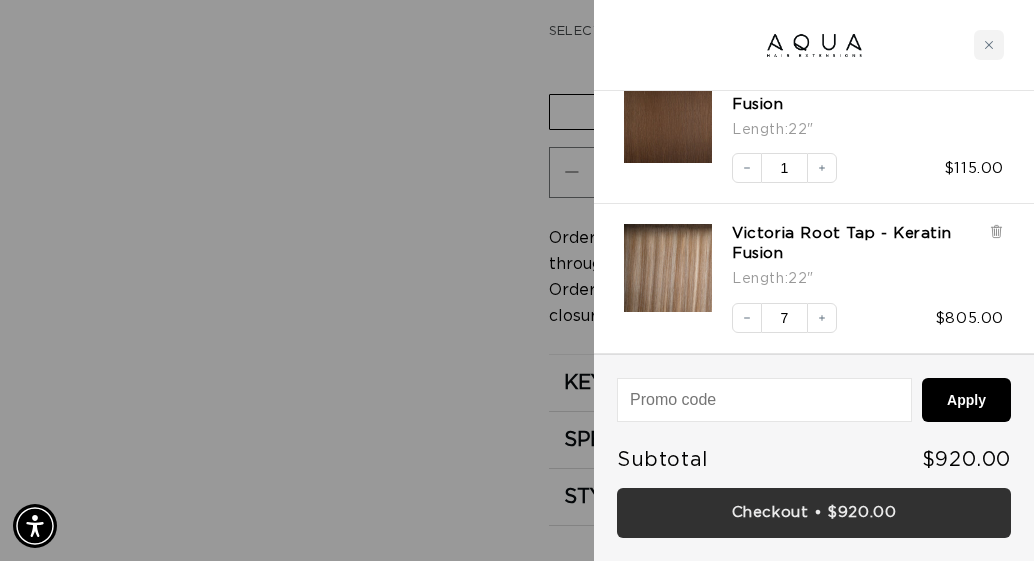click on "Checkout • $920.00" at bounding box center (814, 513) 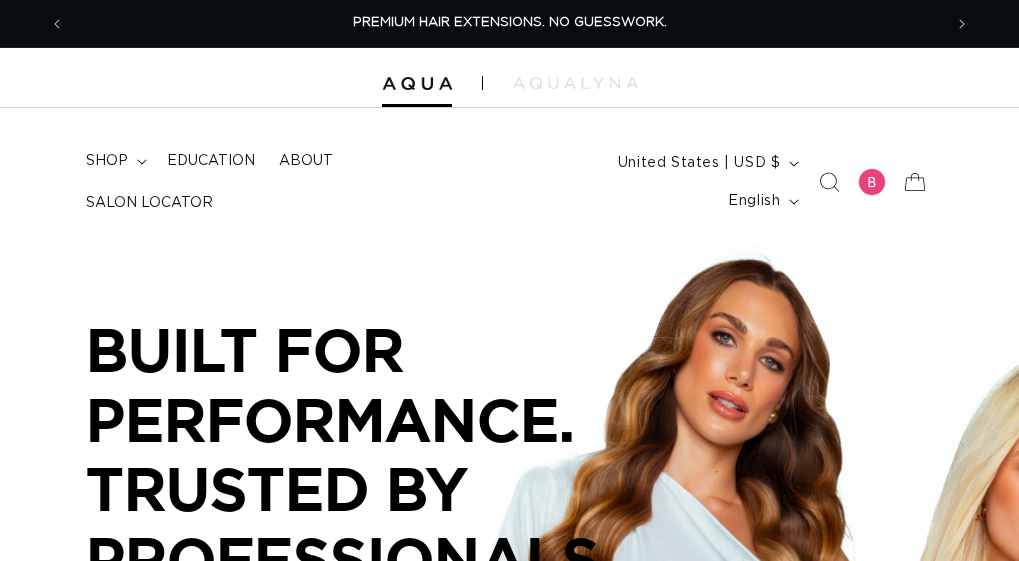 scroll, scrollTop: 0, scrollLeft: 0, axis: both 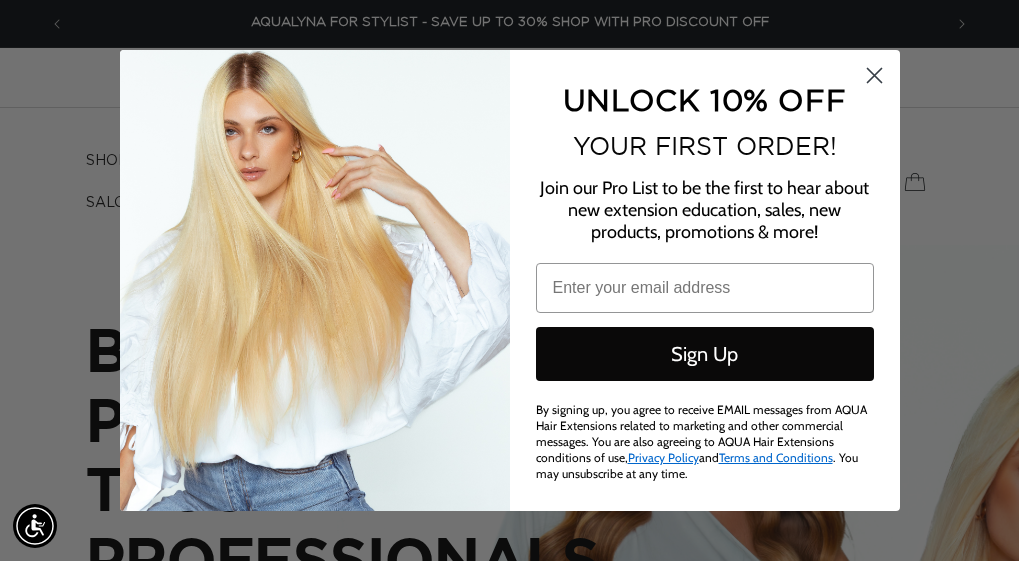 click 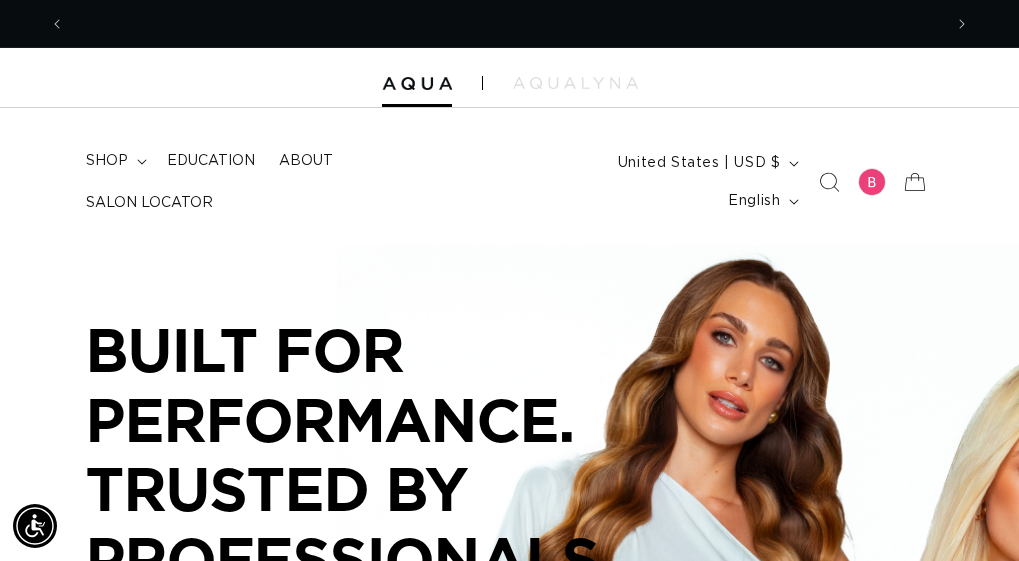 scroll, scrollTop: 0, scrollLeft: 0, axis: both 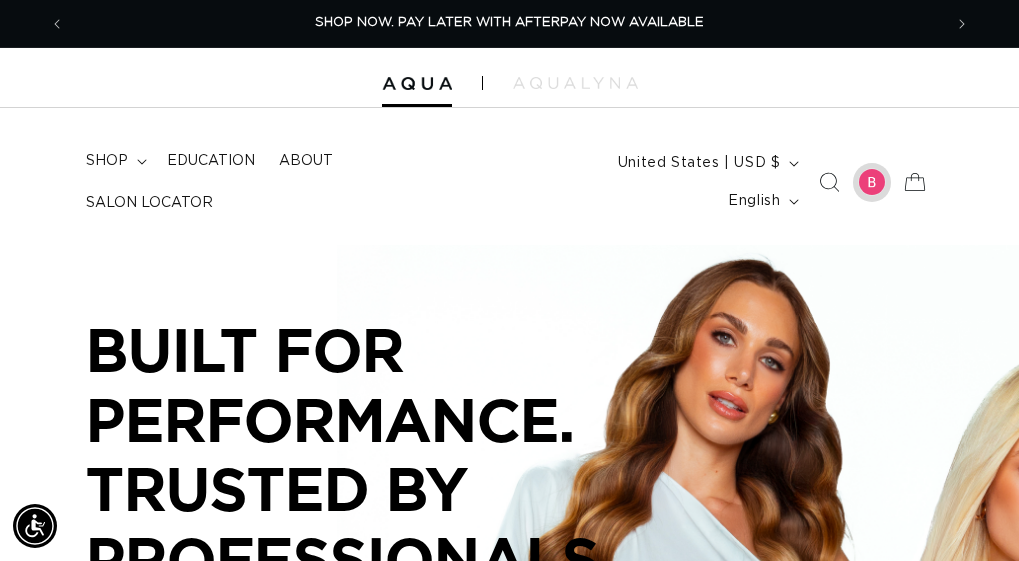 click at bounding box center (872, 182) 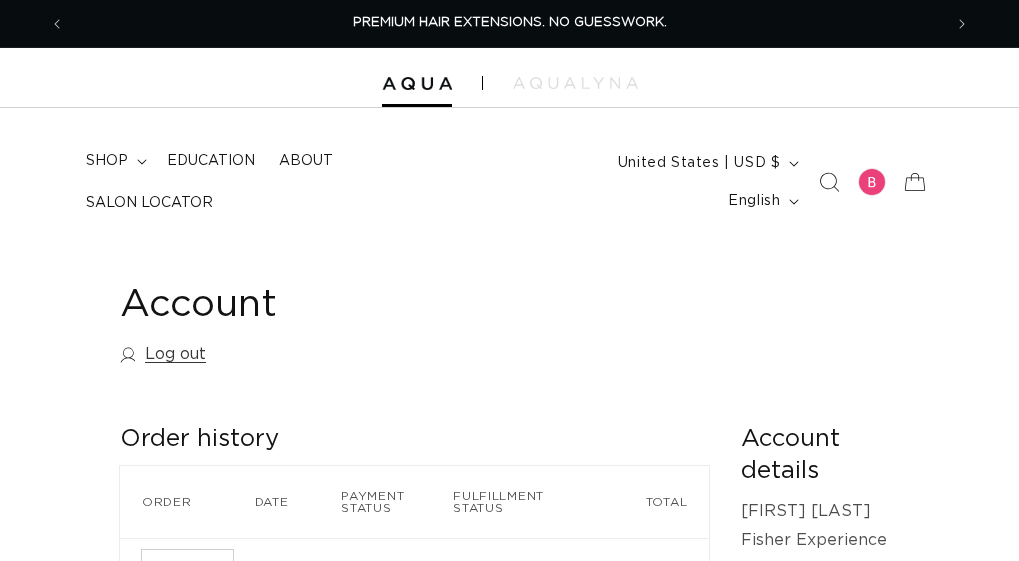 scroll, scrollTop: 0, scrollLeft: 0, axis: both 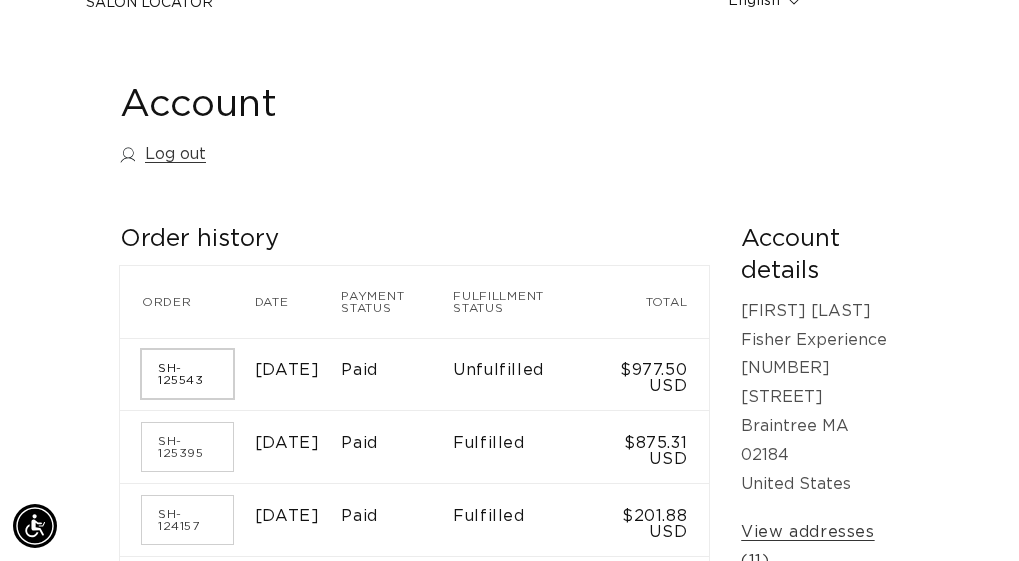 click on "SH-125543" at bounding box center [187, 374] 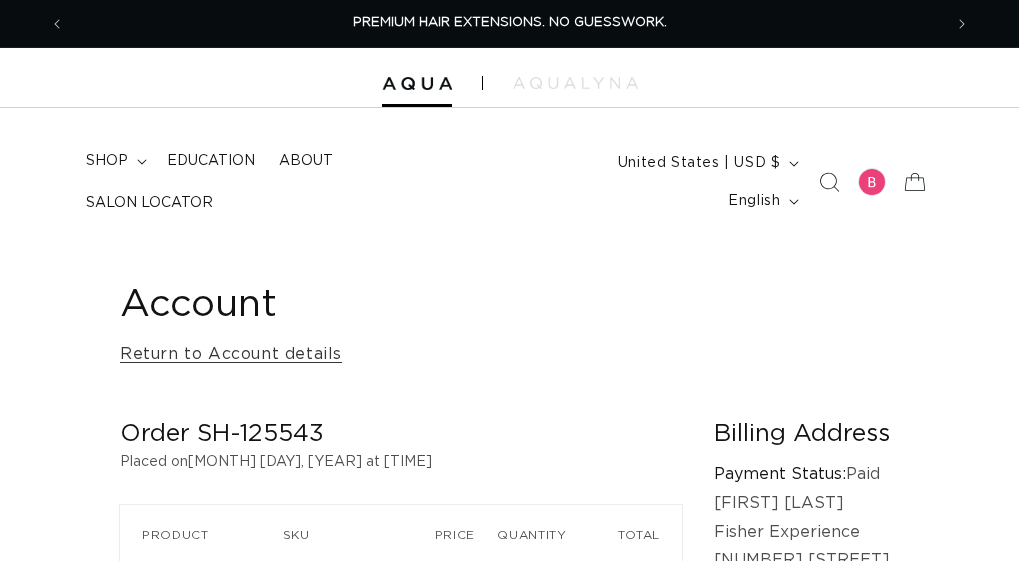 scroll, scrollTop: 0, scrollLeft: 0, axis: both 